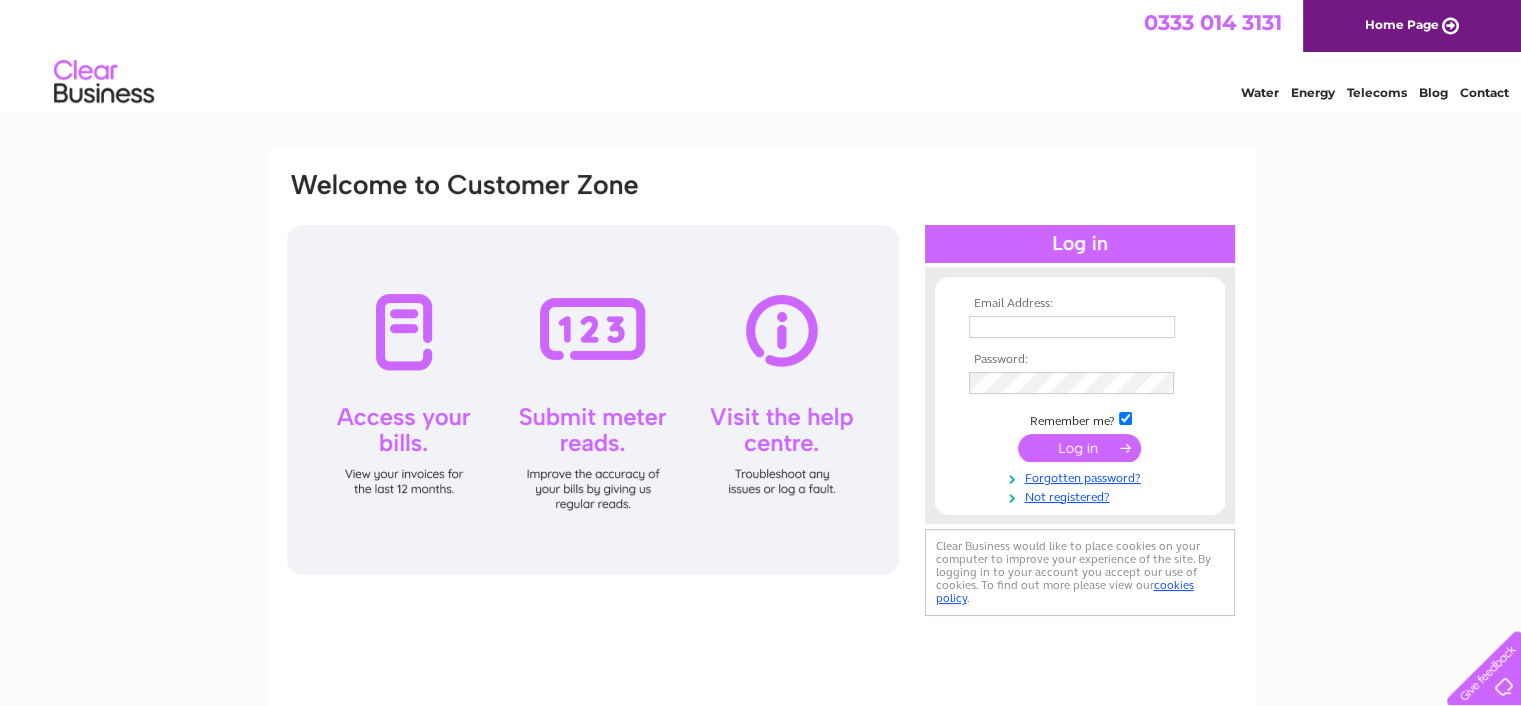 scroll, scrollTop: 0, scrollLeft: 0, axis: both 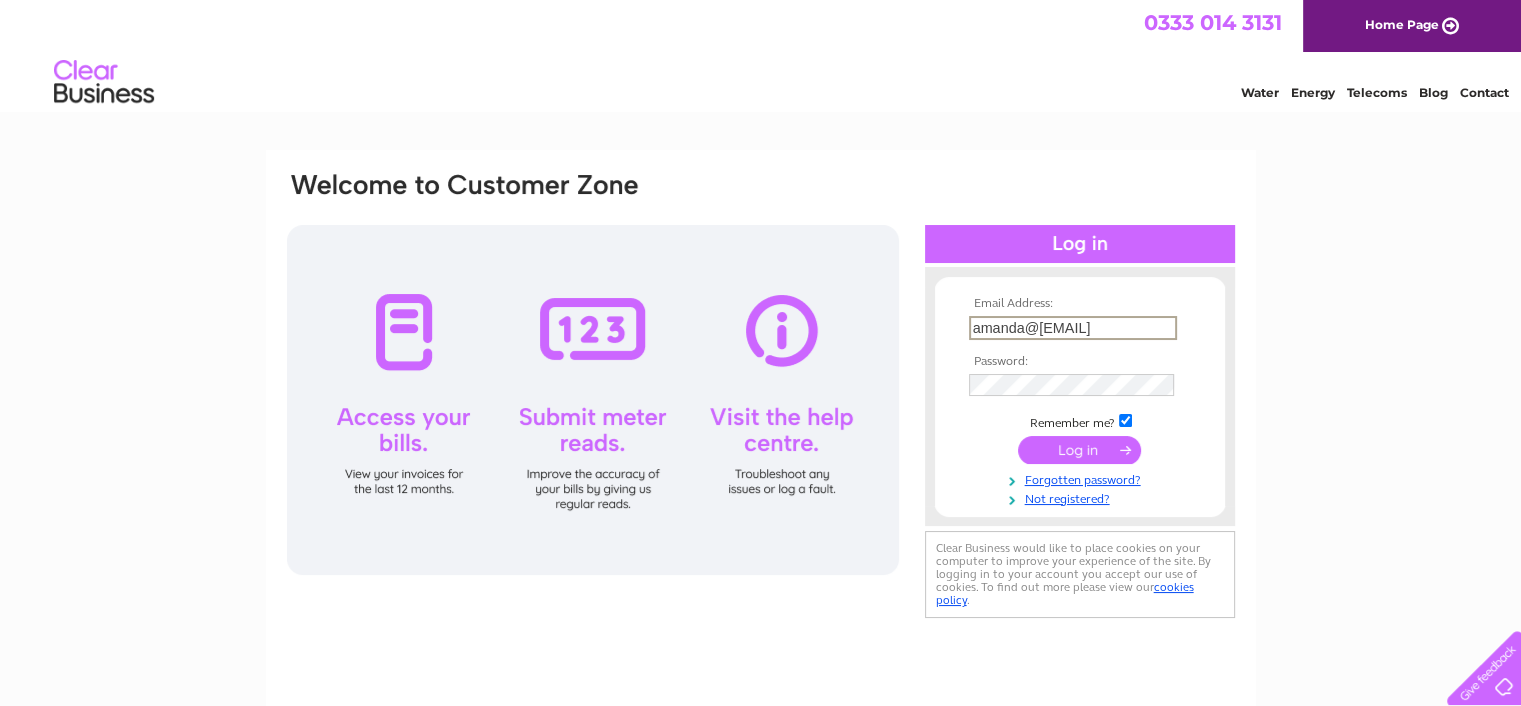 type on "[EMAIL]" 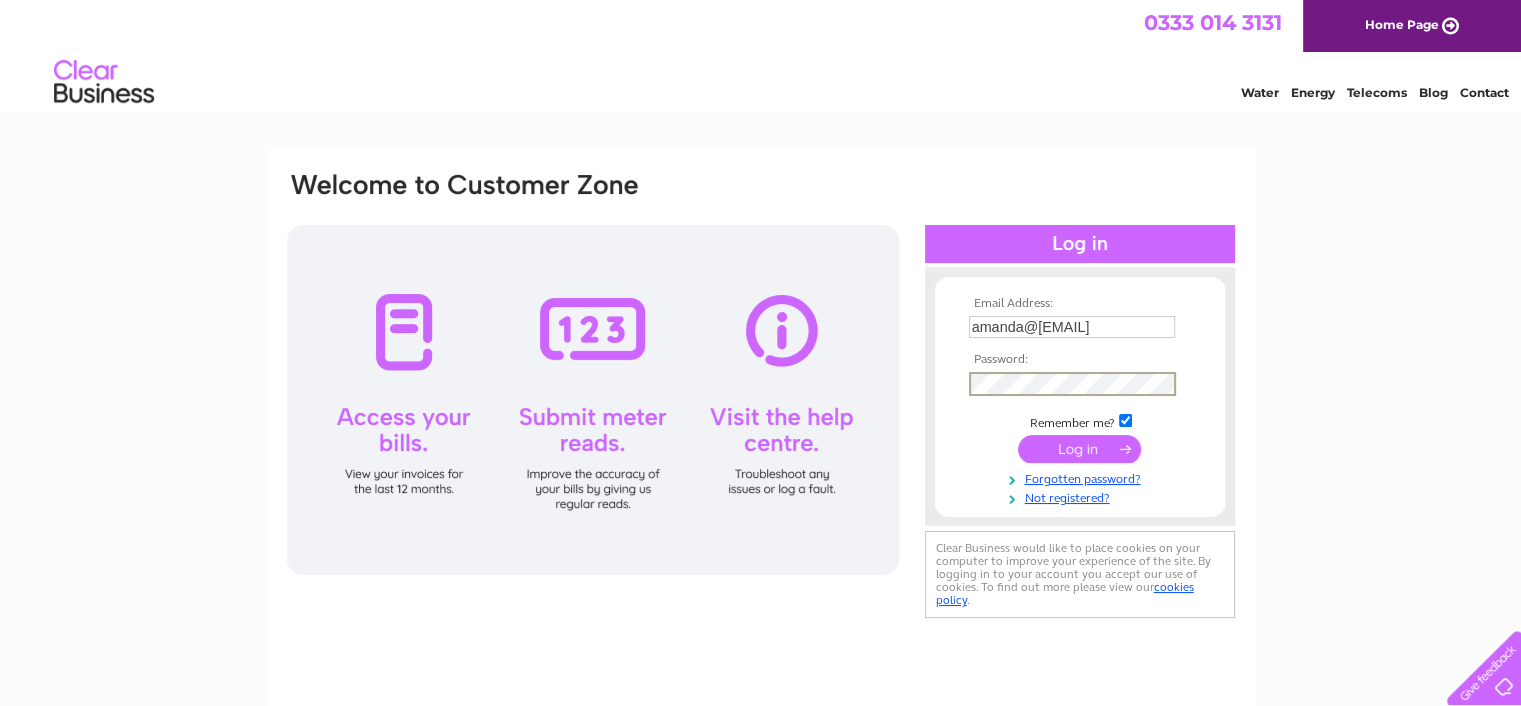 click at bounding box center [1079, 449] 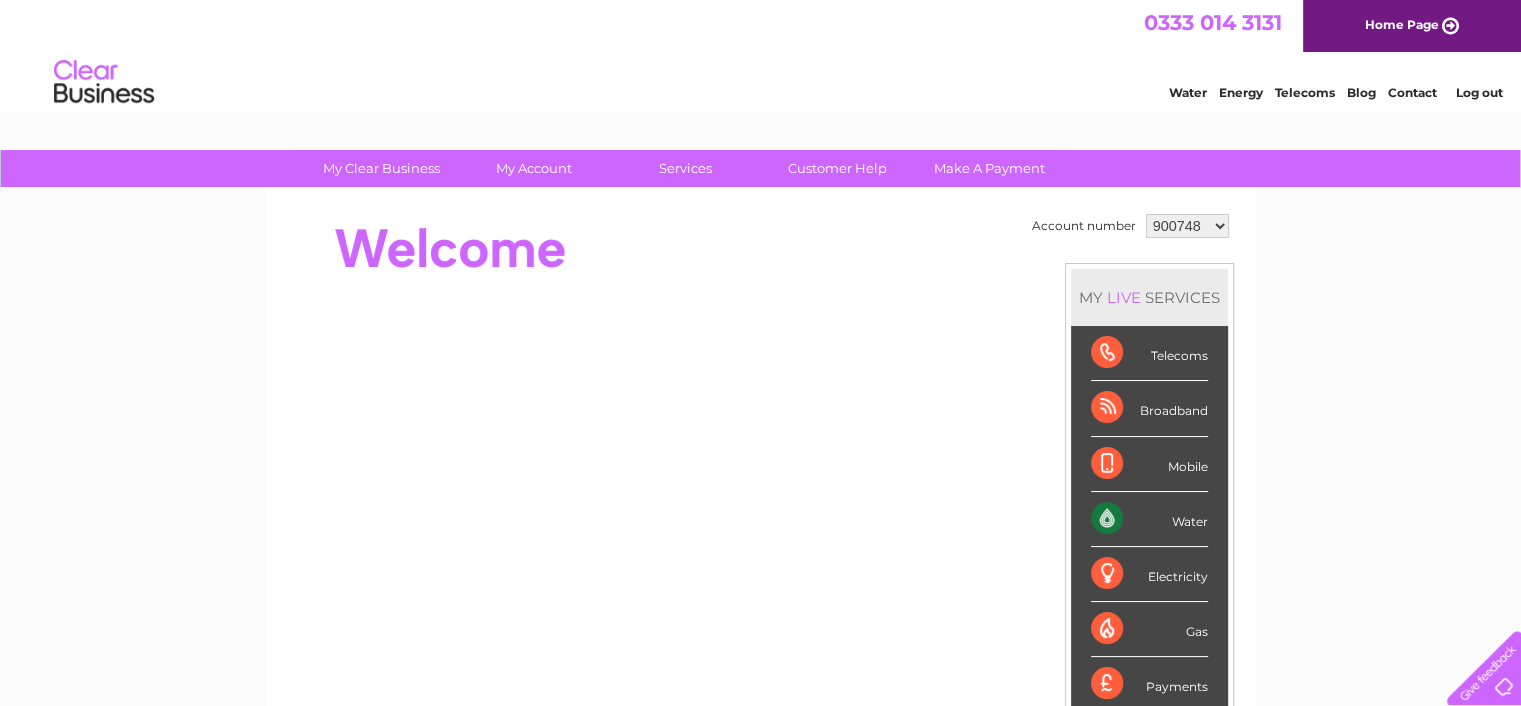 scroll, scrollTop: 0, scrollLeft: 0, axis: both 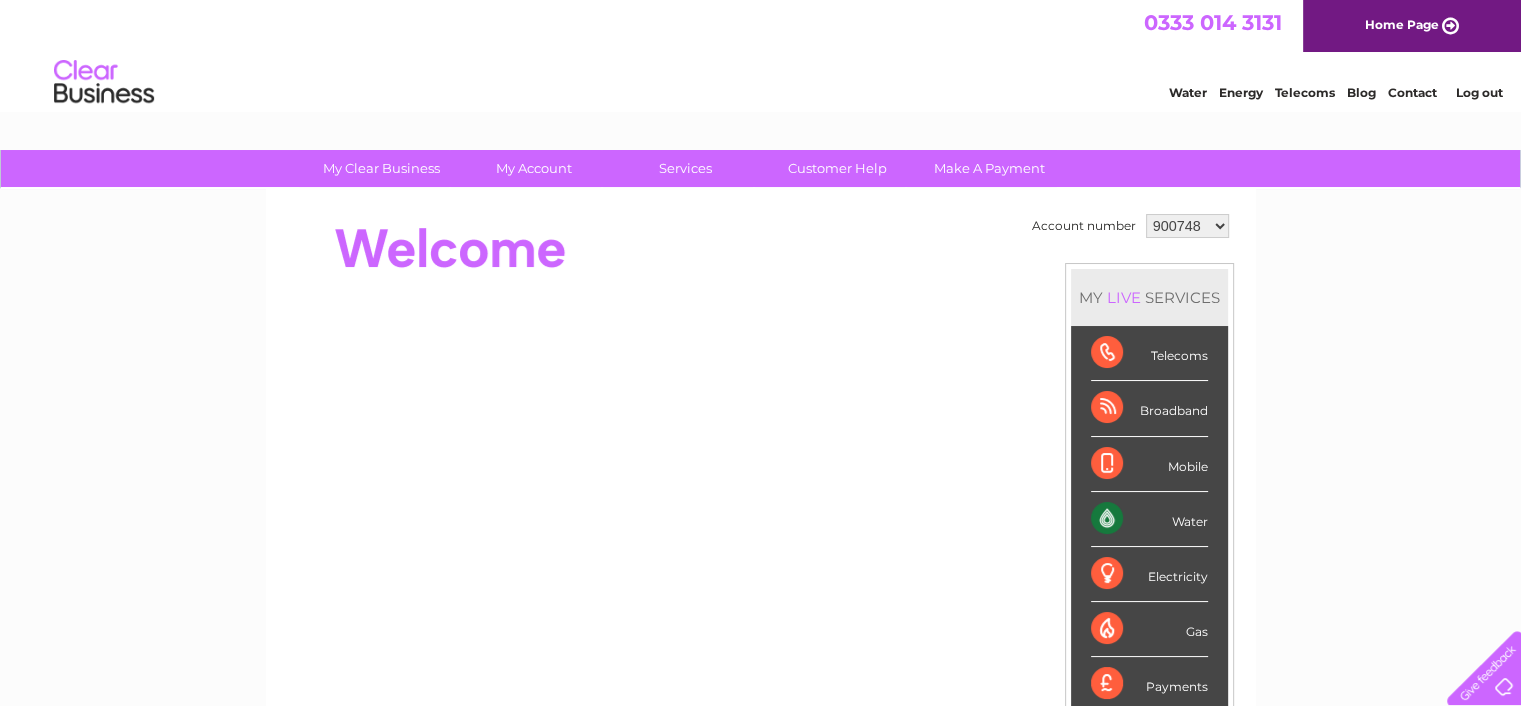 click on "900748
1115172
1117068" at bounding box center [1187, 226] 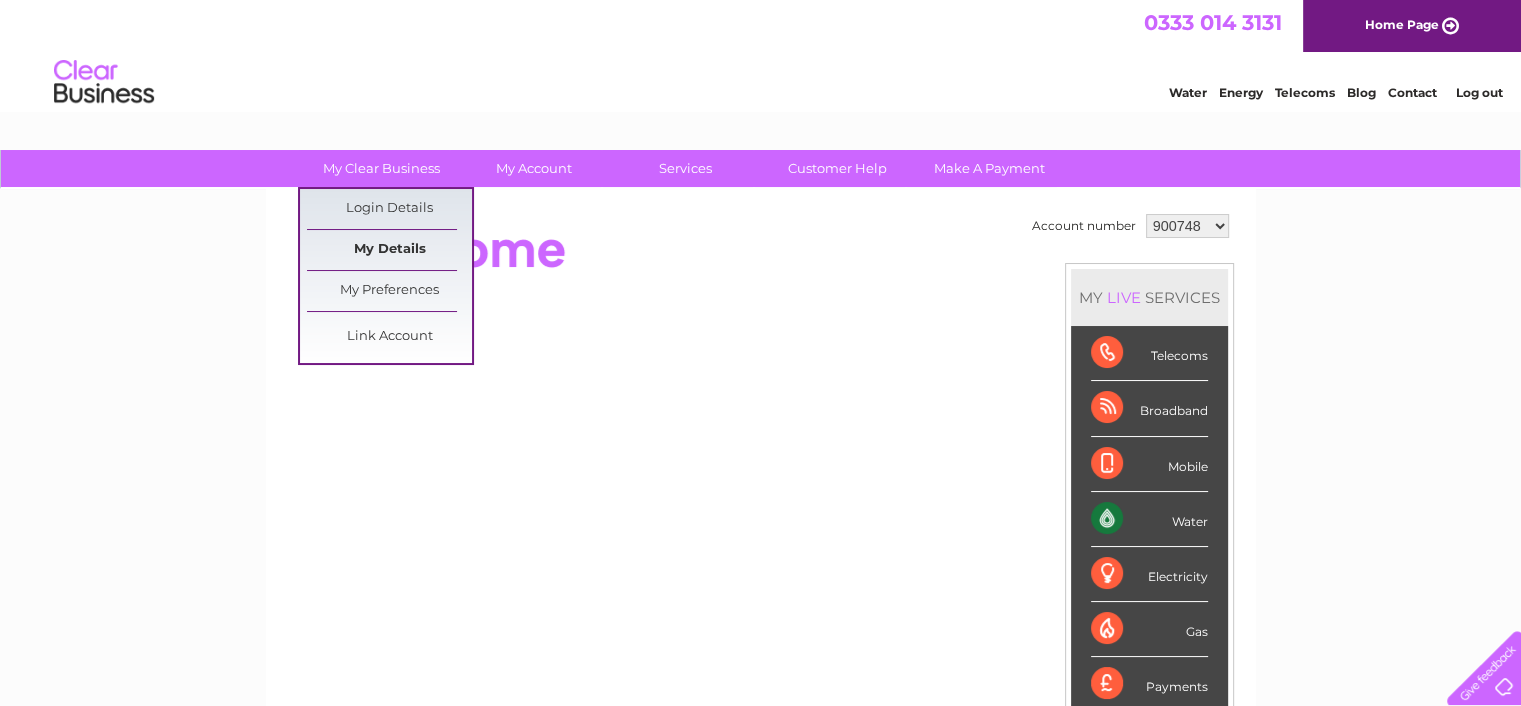 click on "My Details" at bounding box center [389, 250] 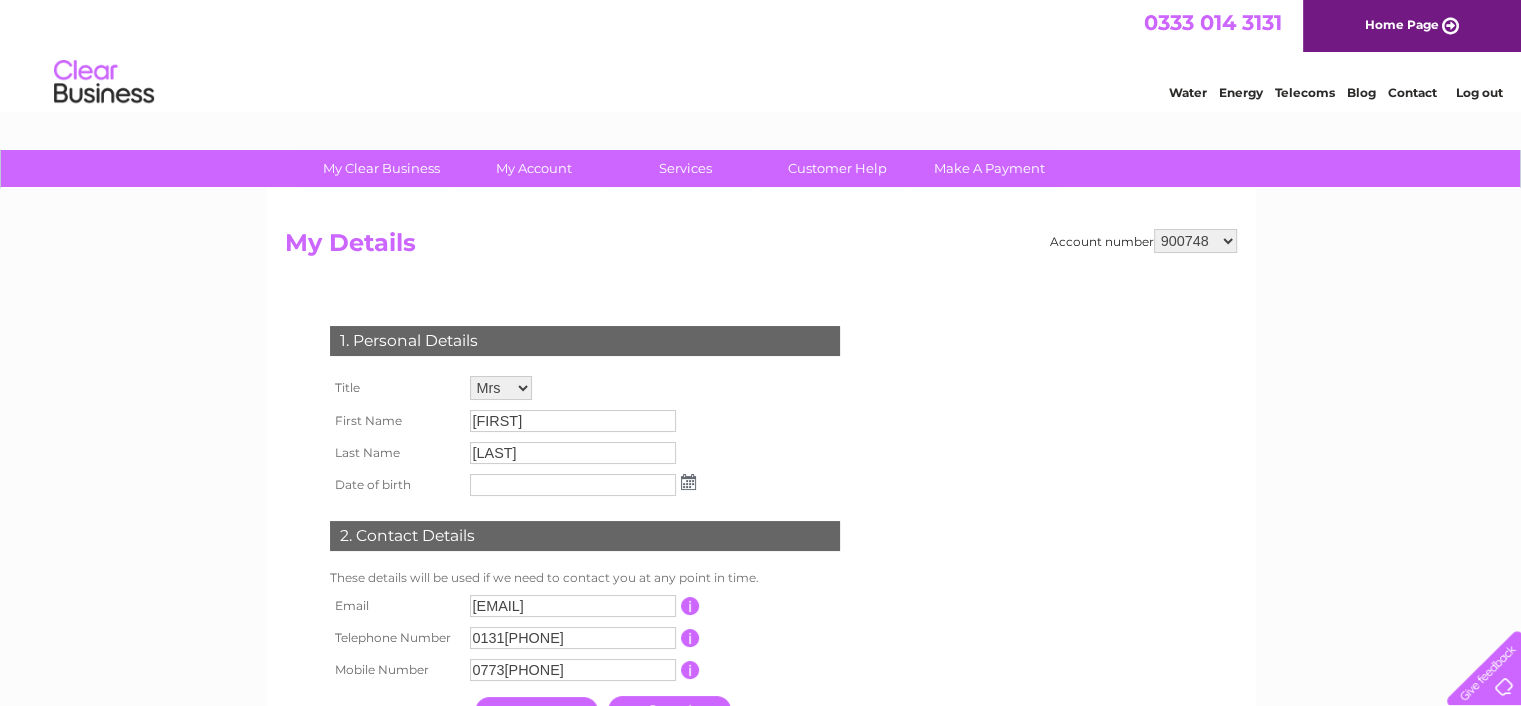 scroll, scrollTop: 0, scrollLeft: 0, axis: both 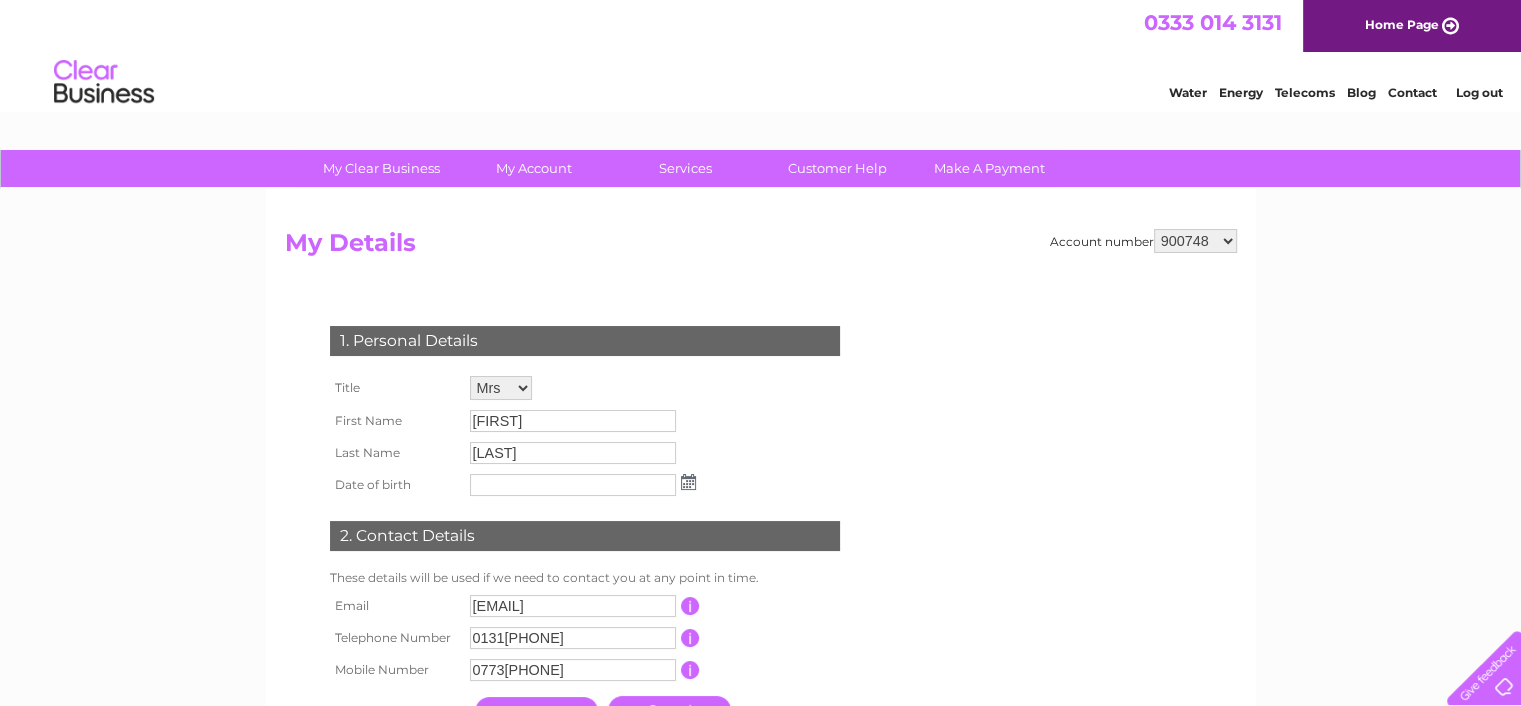 click on "900748
1115172
1117068" at bounding box center [1195, 241] 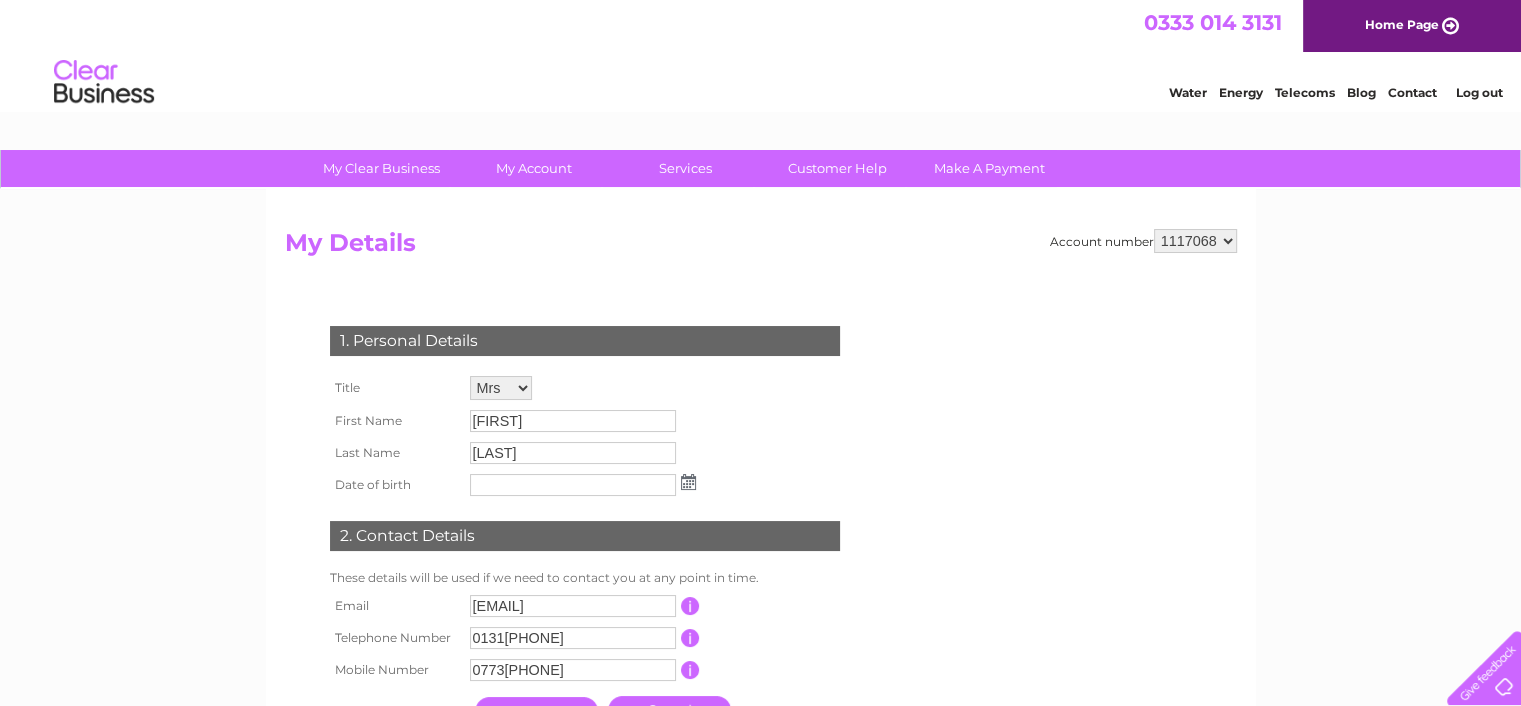click on "900748
1115172
1117068" at bounding box center (1195, 241) 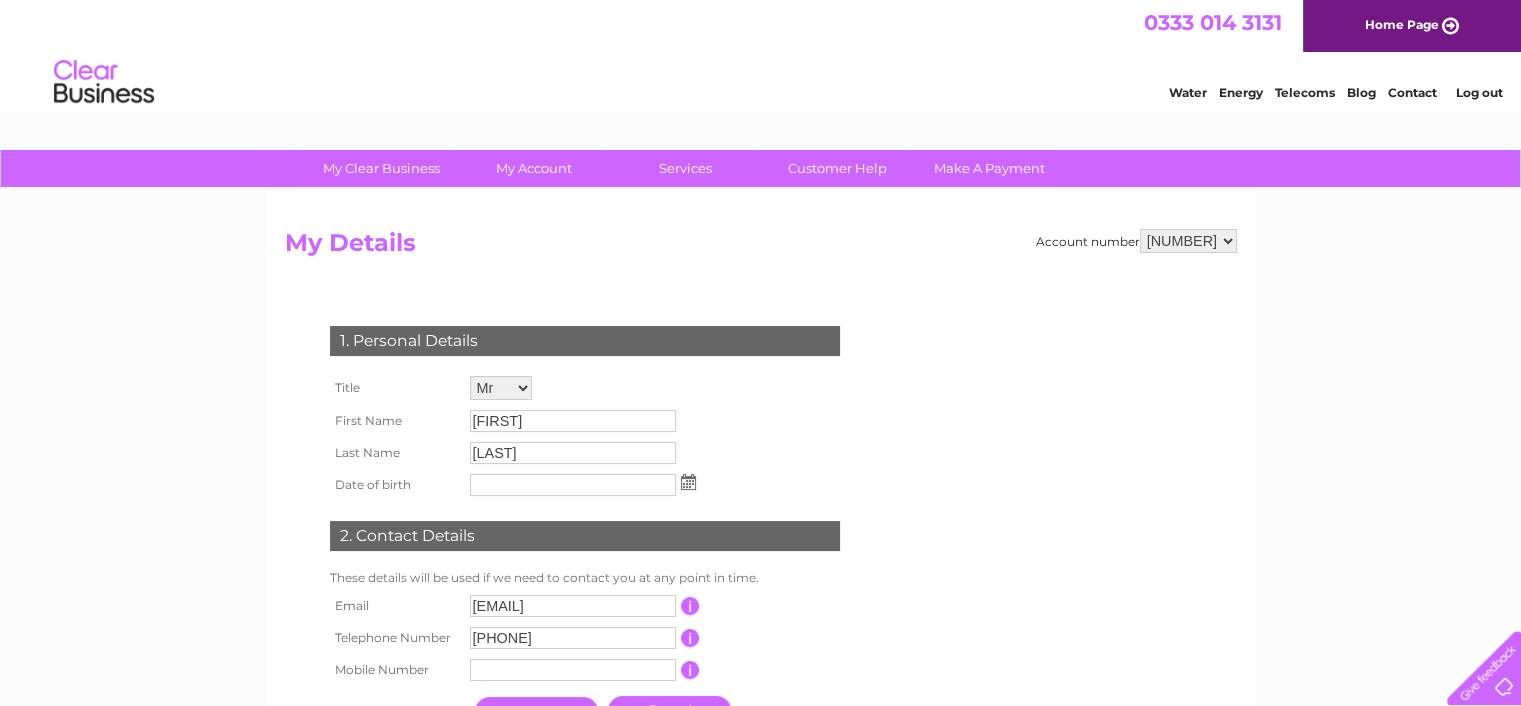 scroll, scrollTop: 0, scrollLeft: 0, axis: both 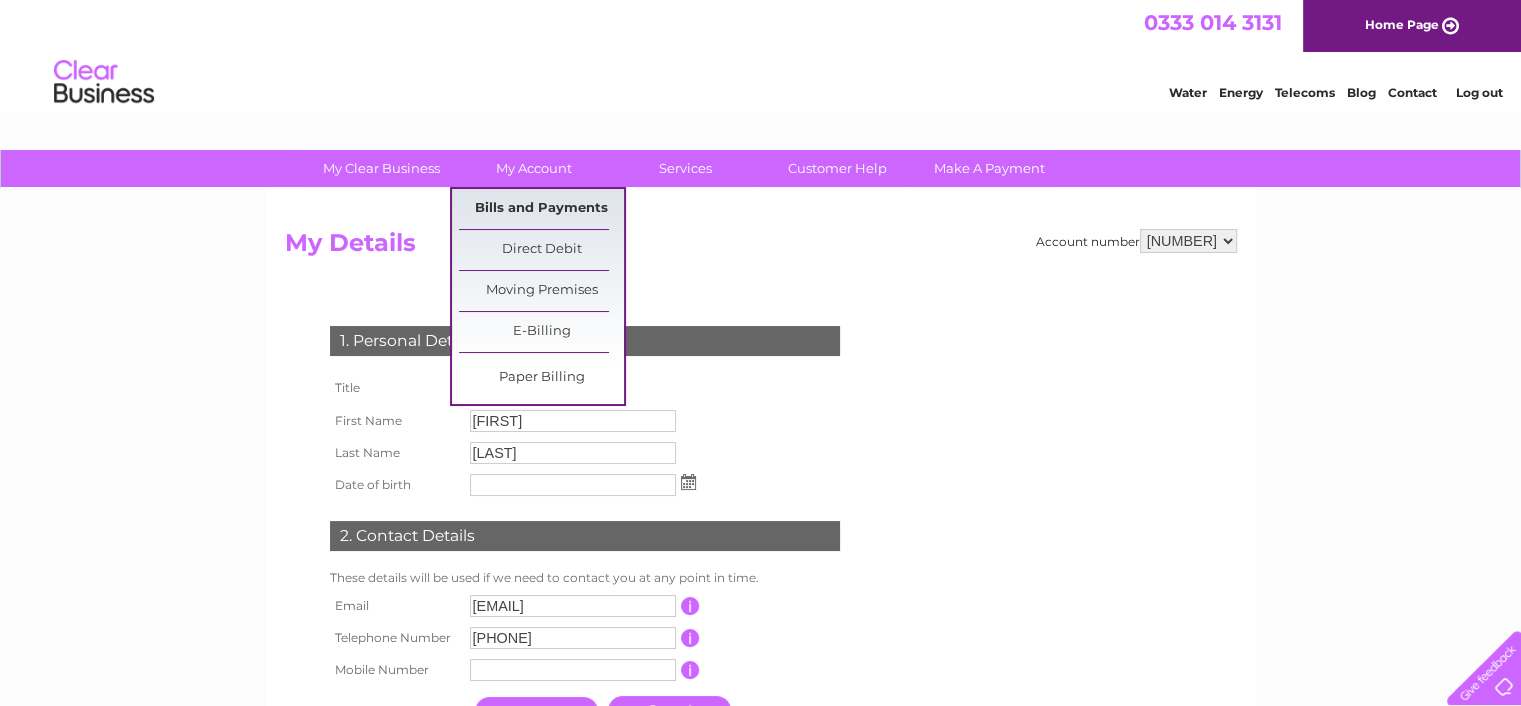 click on "Bills and Payments" at bounding box center [541, 209] 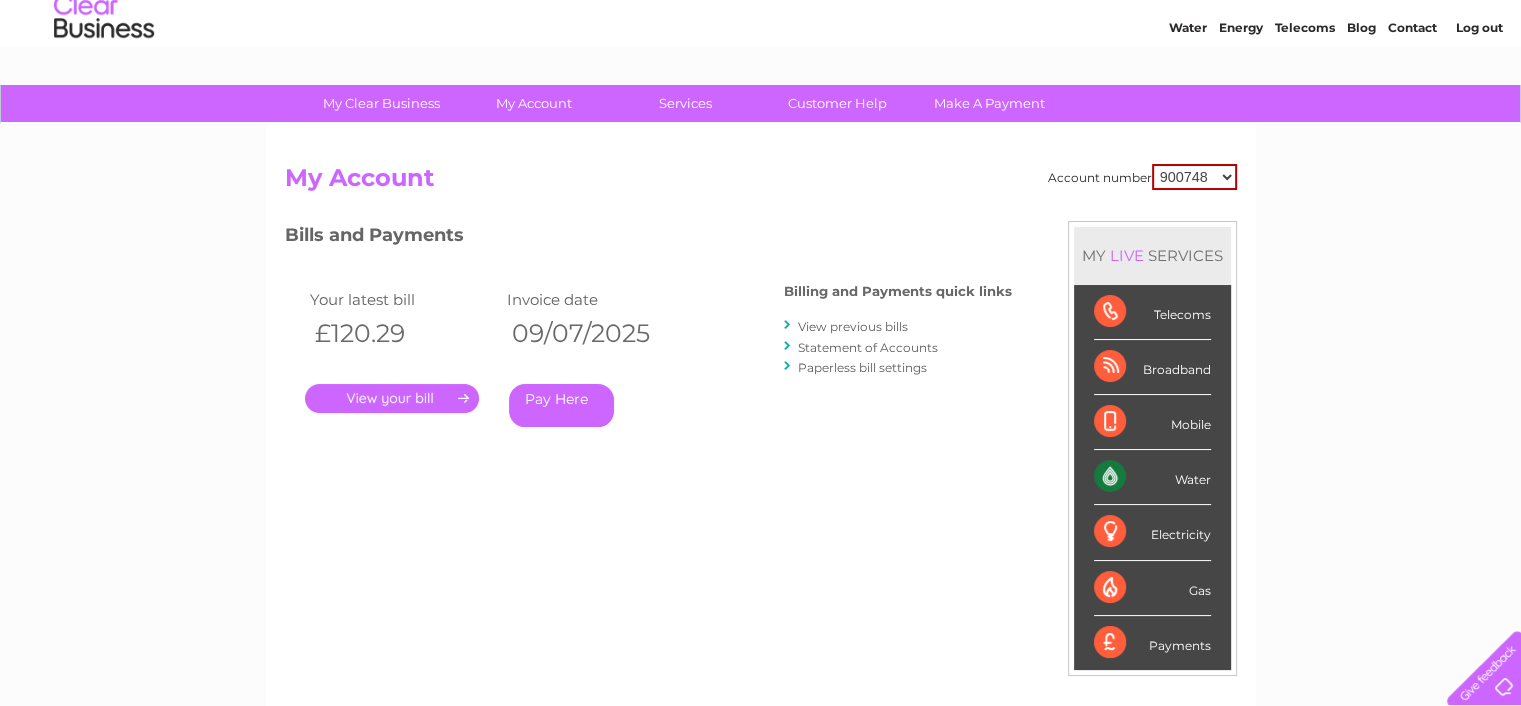 scroll, scrollTop: 100, scrollLeft: 0, axis: vertical 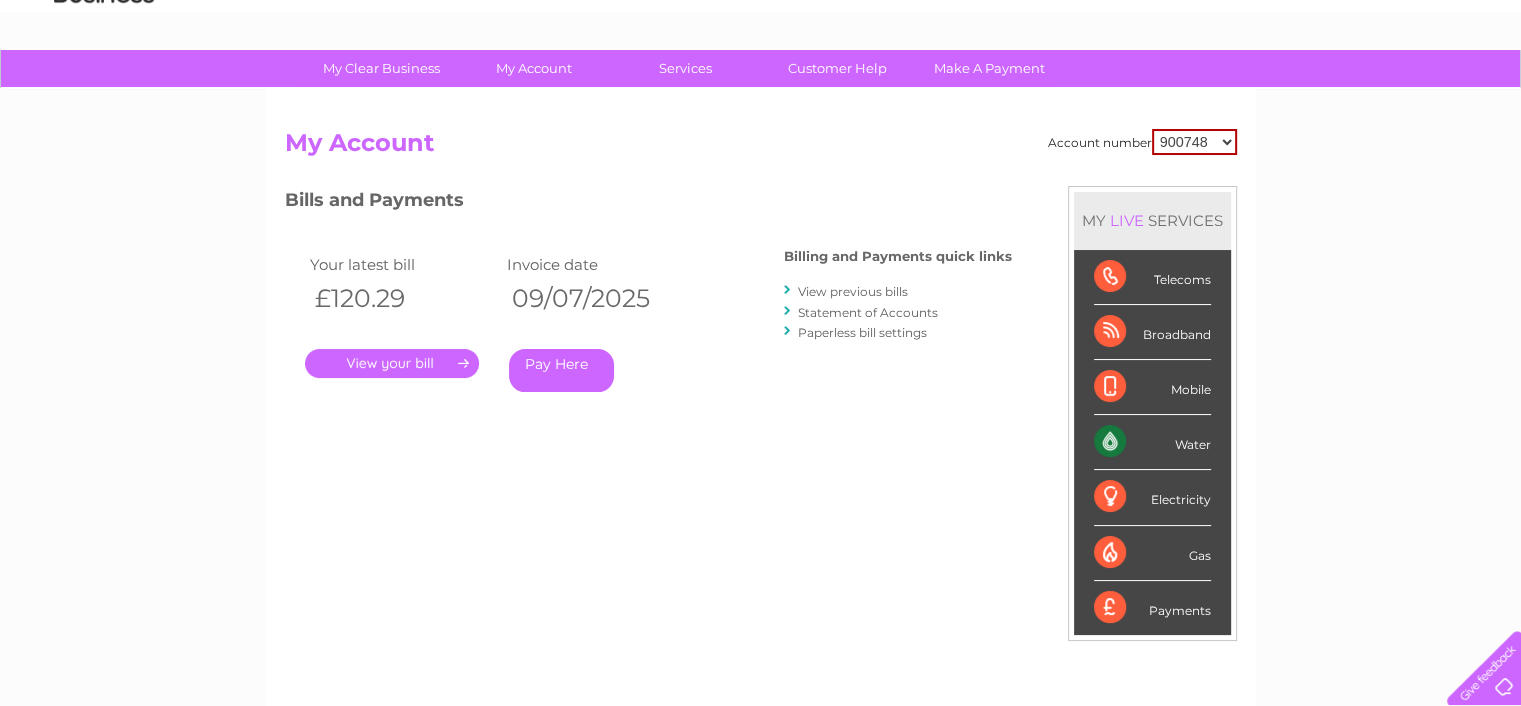 click on "900748
1115172
1117068" at bounding box center (1194, 142) 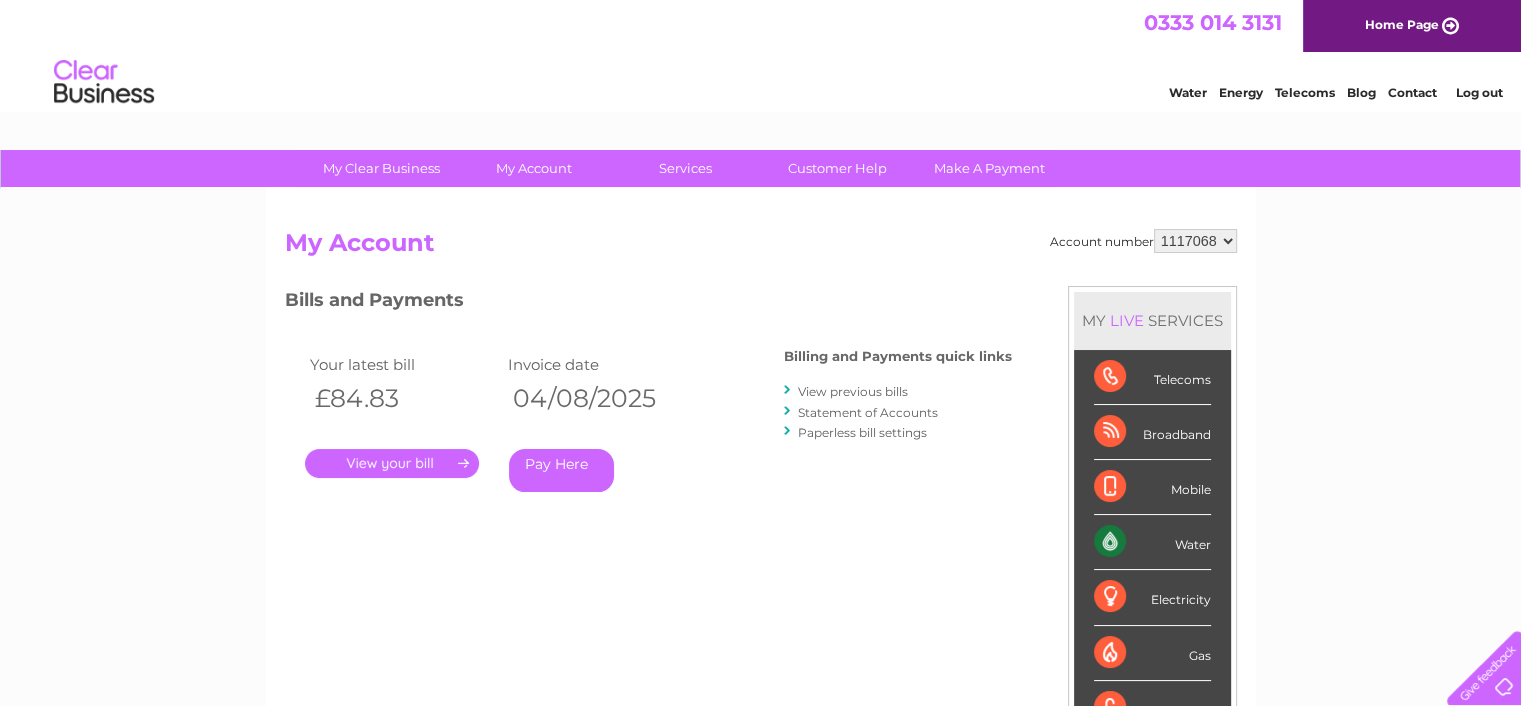 scroll, scrollTop: 0, scrollLeft: 0, axis: both 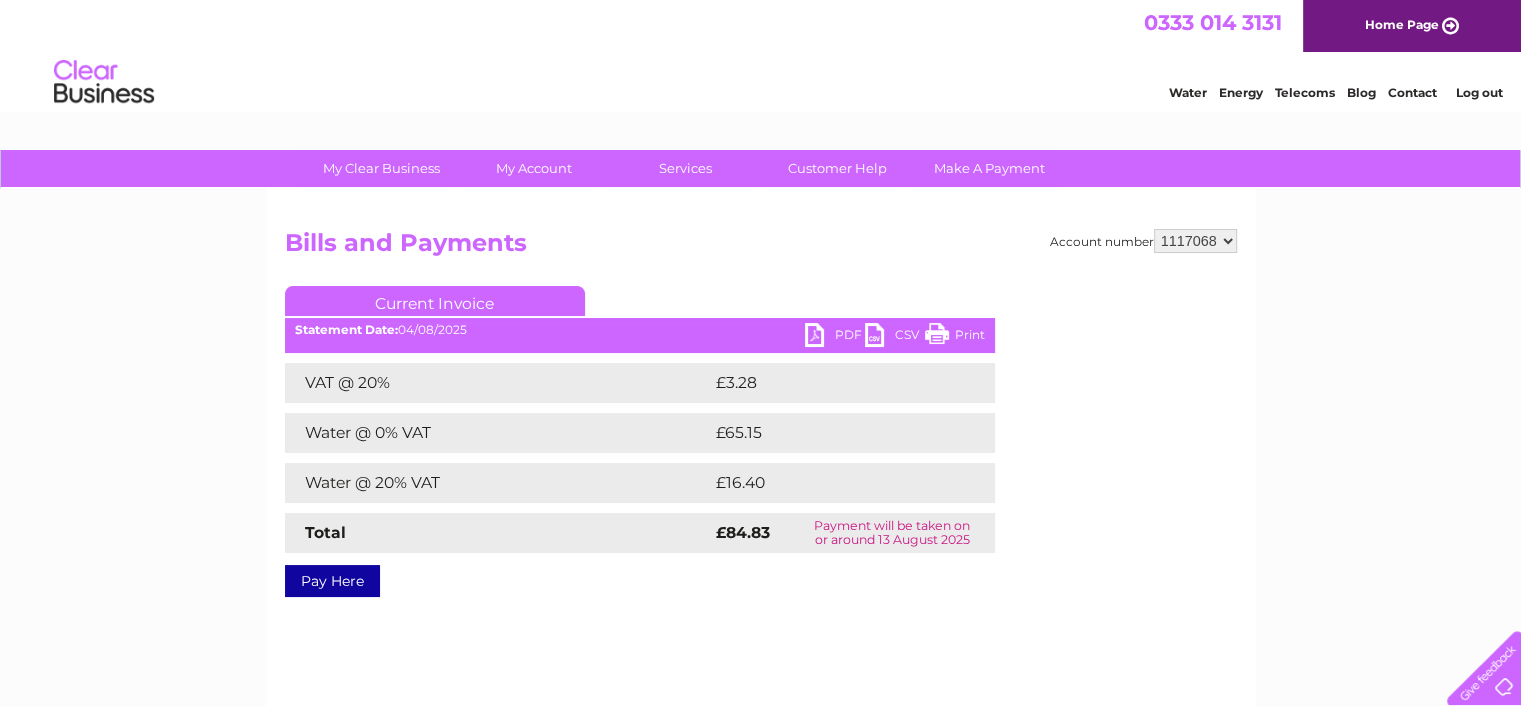 click on "PDF" at bounding box center (835, 337) 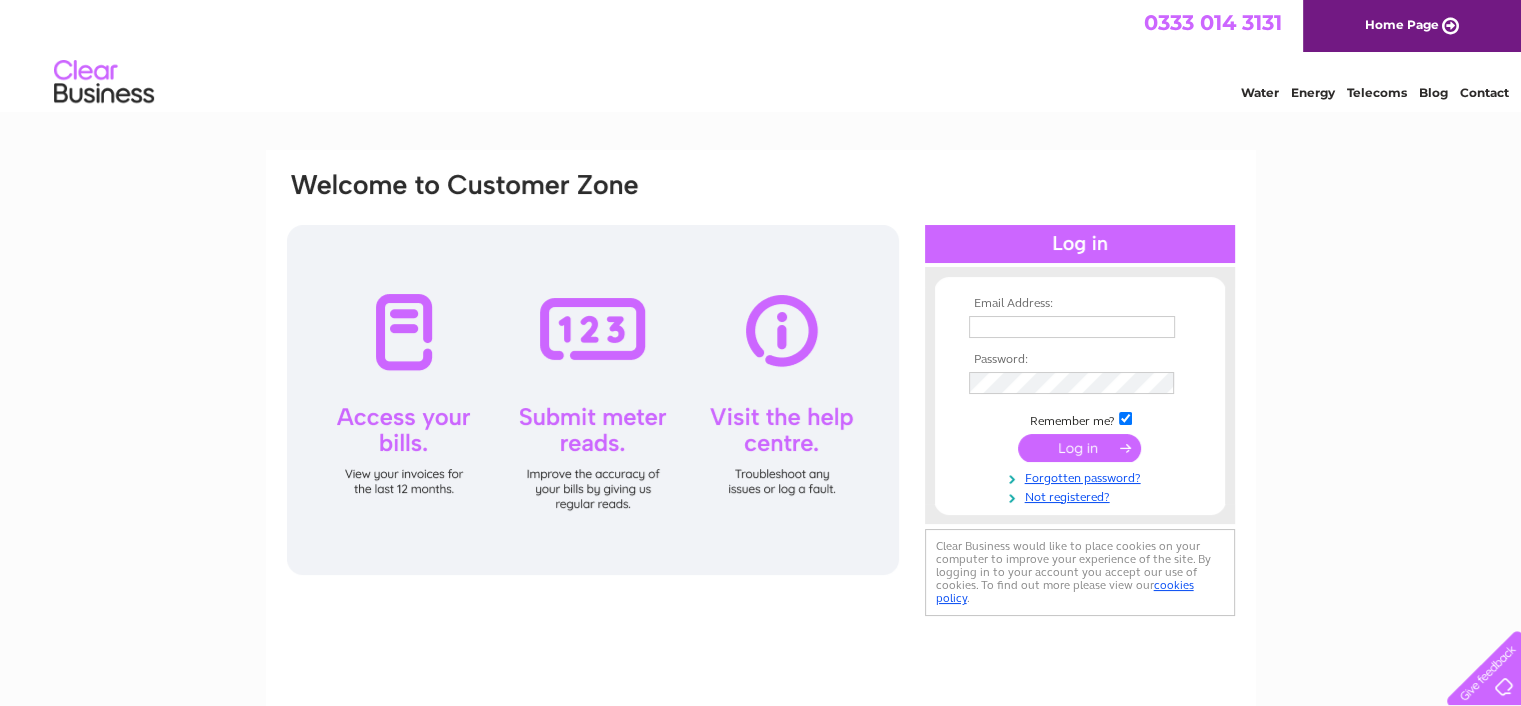 scroll, scrollTop: 0, scrollLeft: 0, axis: both 